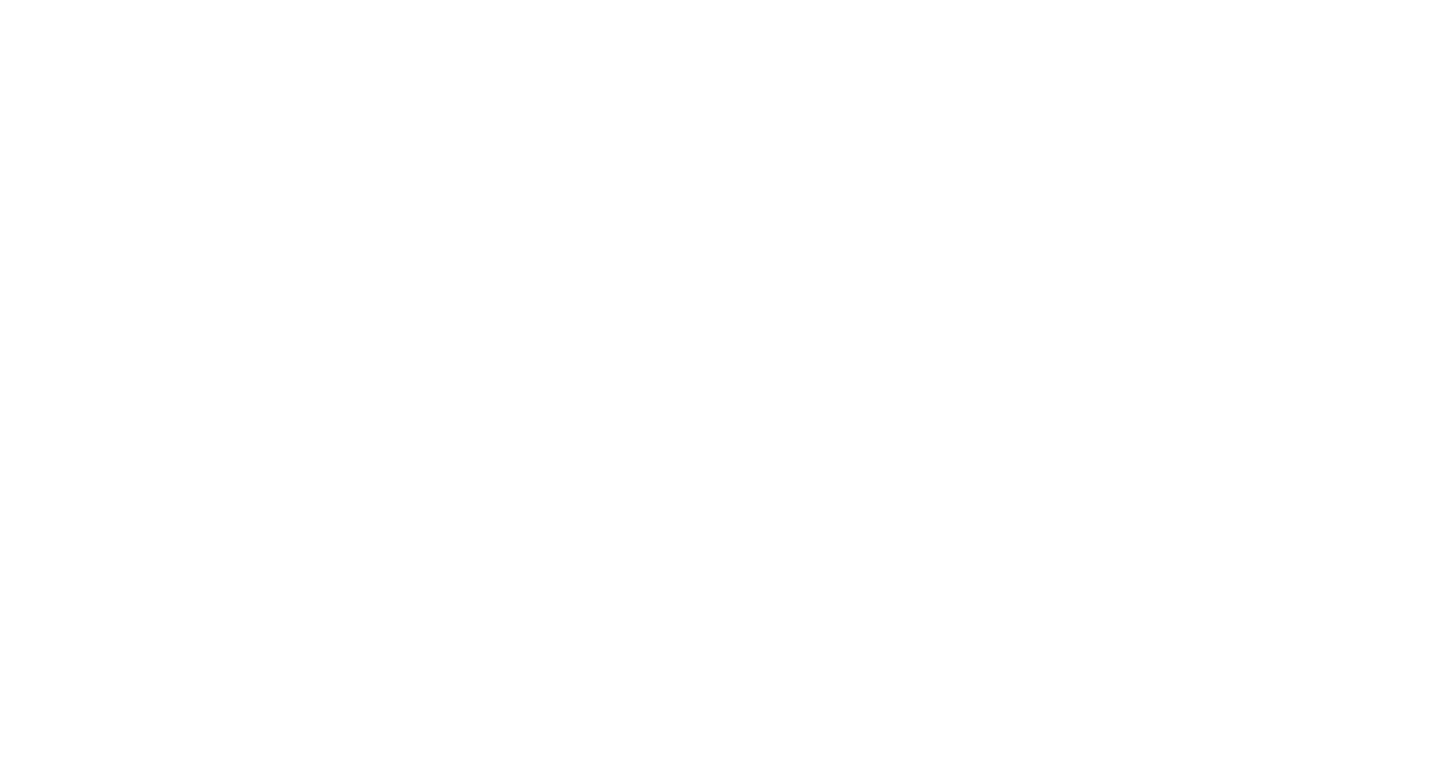 scroll, scrollTop: 0, scrollLeft: 0, axis: both 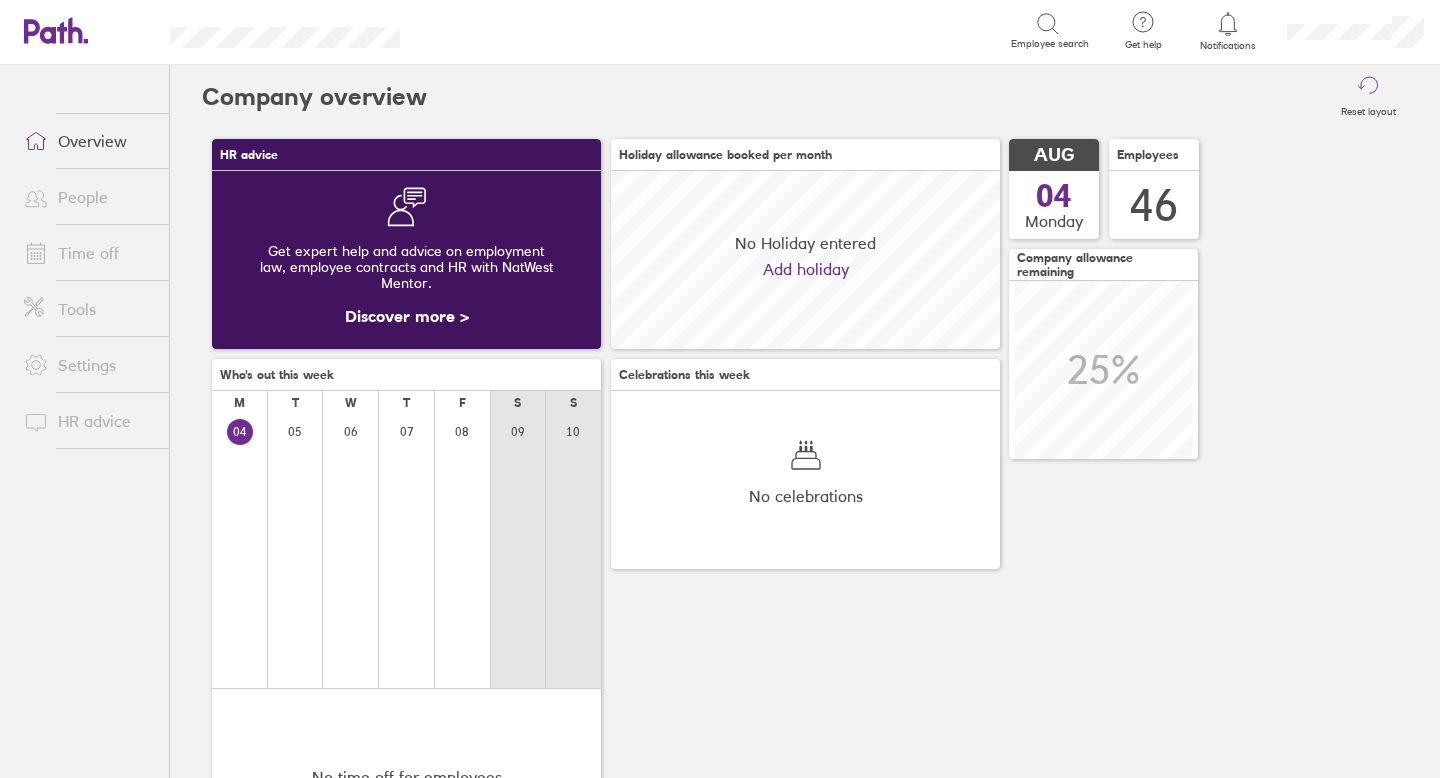 click on "Time off" at bounding box center (88, 253) 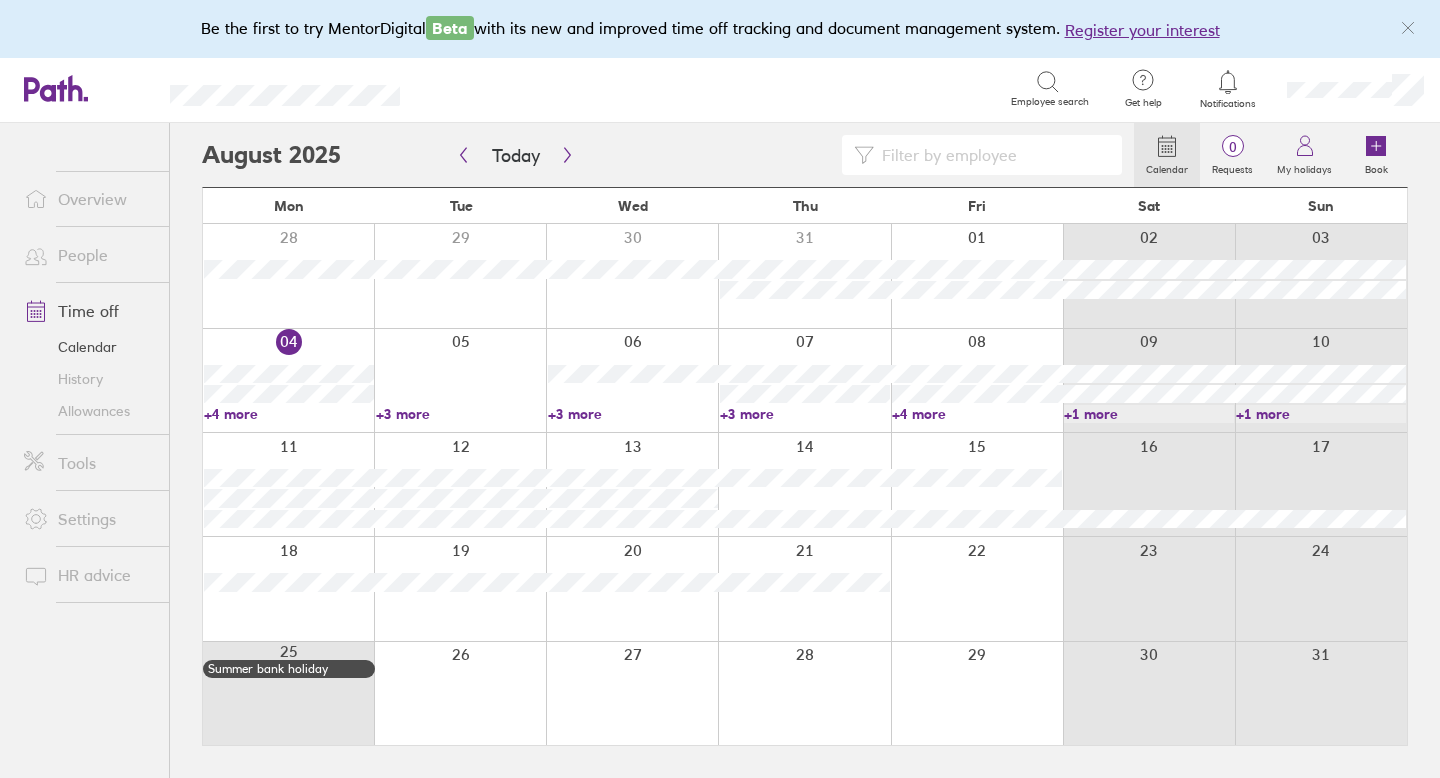 click on "People" at bounding box center (88, 255) 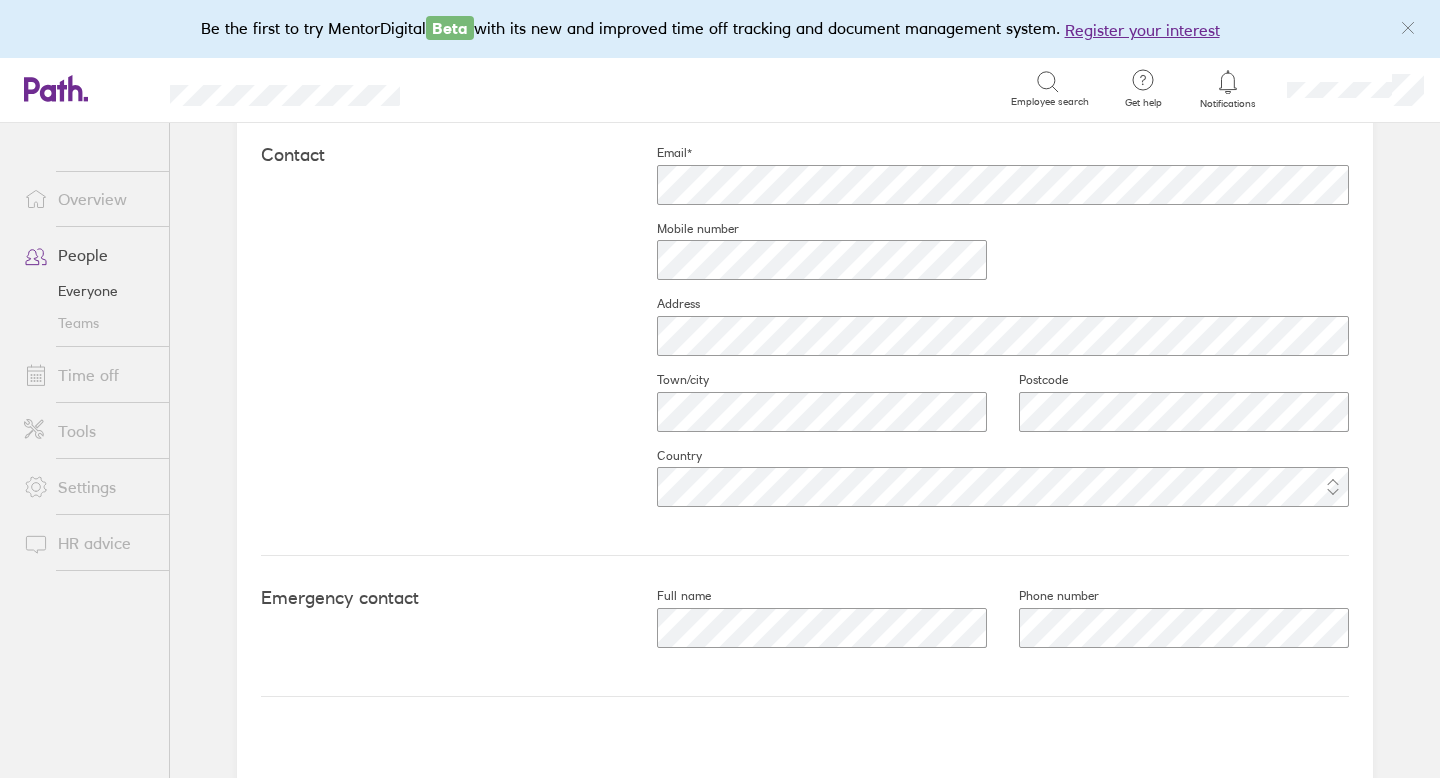 scroll, scrollTop: 895, scrollLeft: 0, axis: vertical 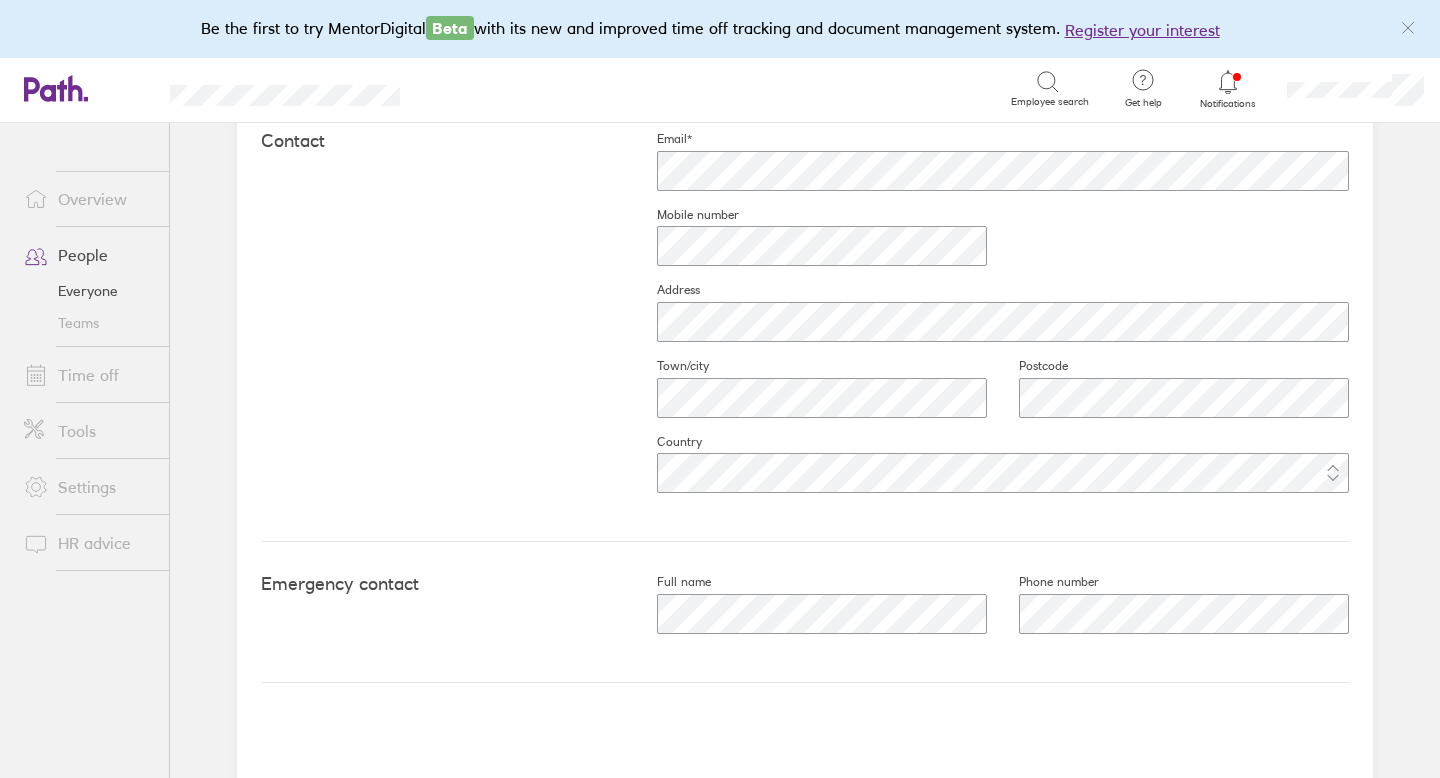 click on "People" at bounding box center (88, 255) 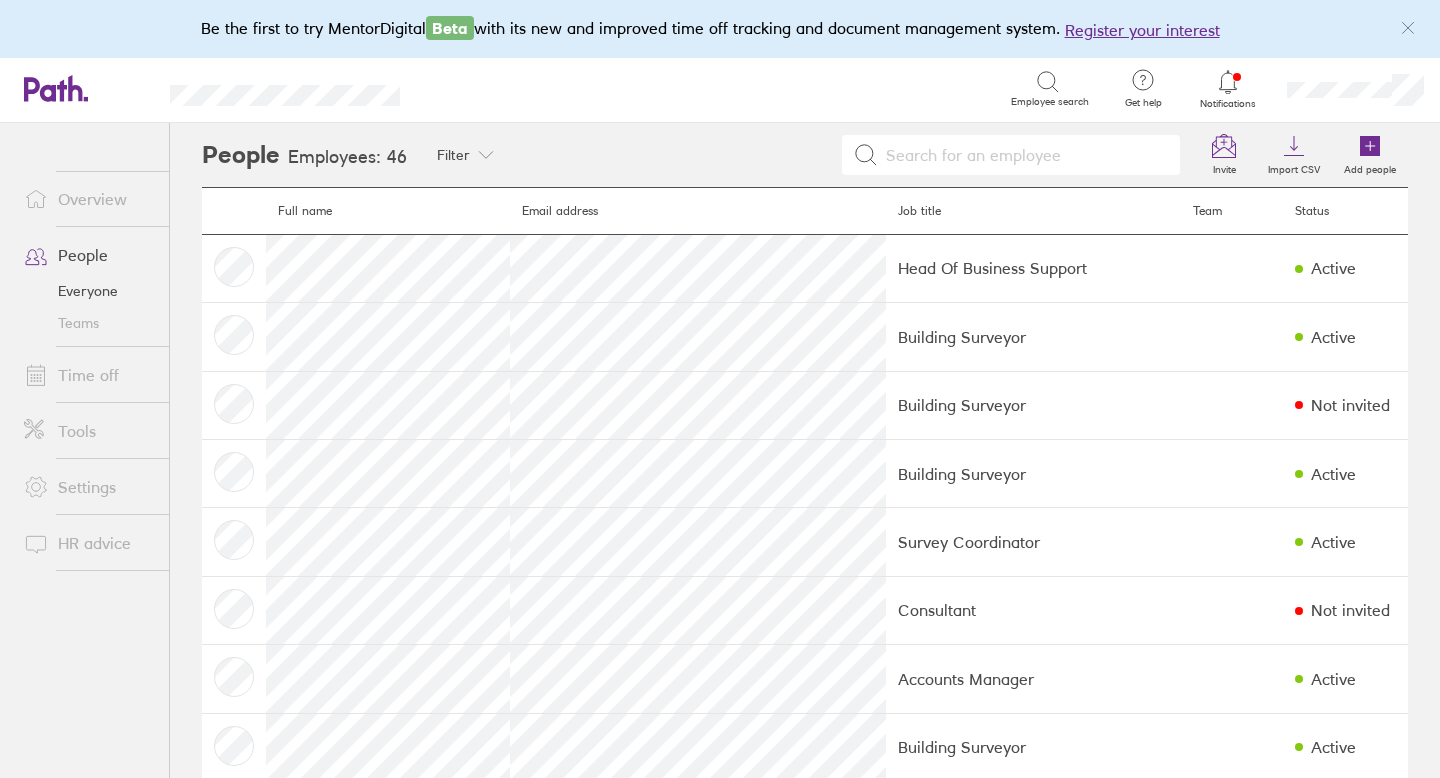 click on "Time off" at bounding box center [88, 375] 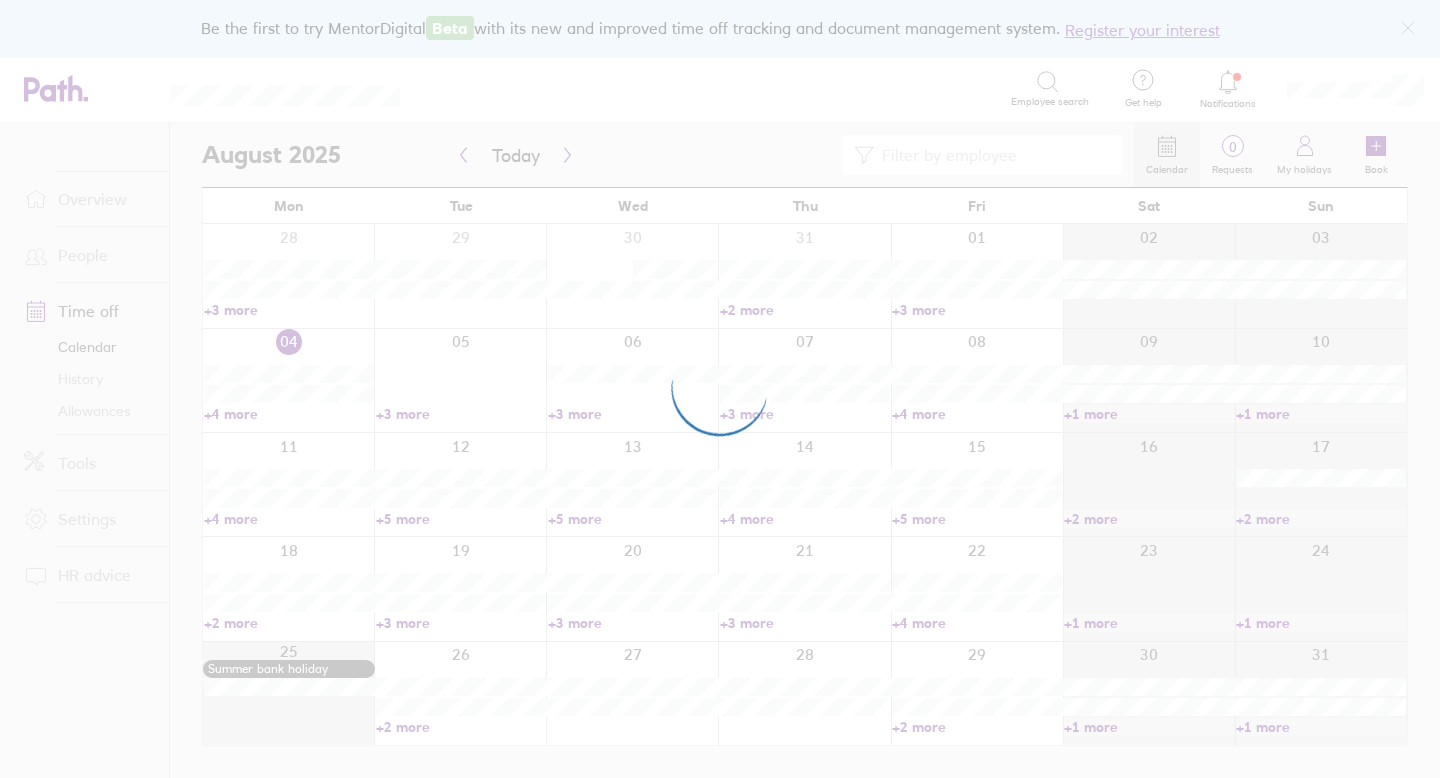 click at bounding box center [720, 389] 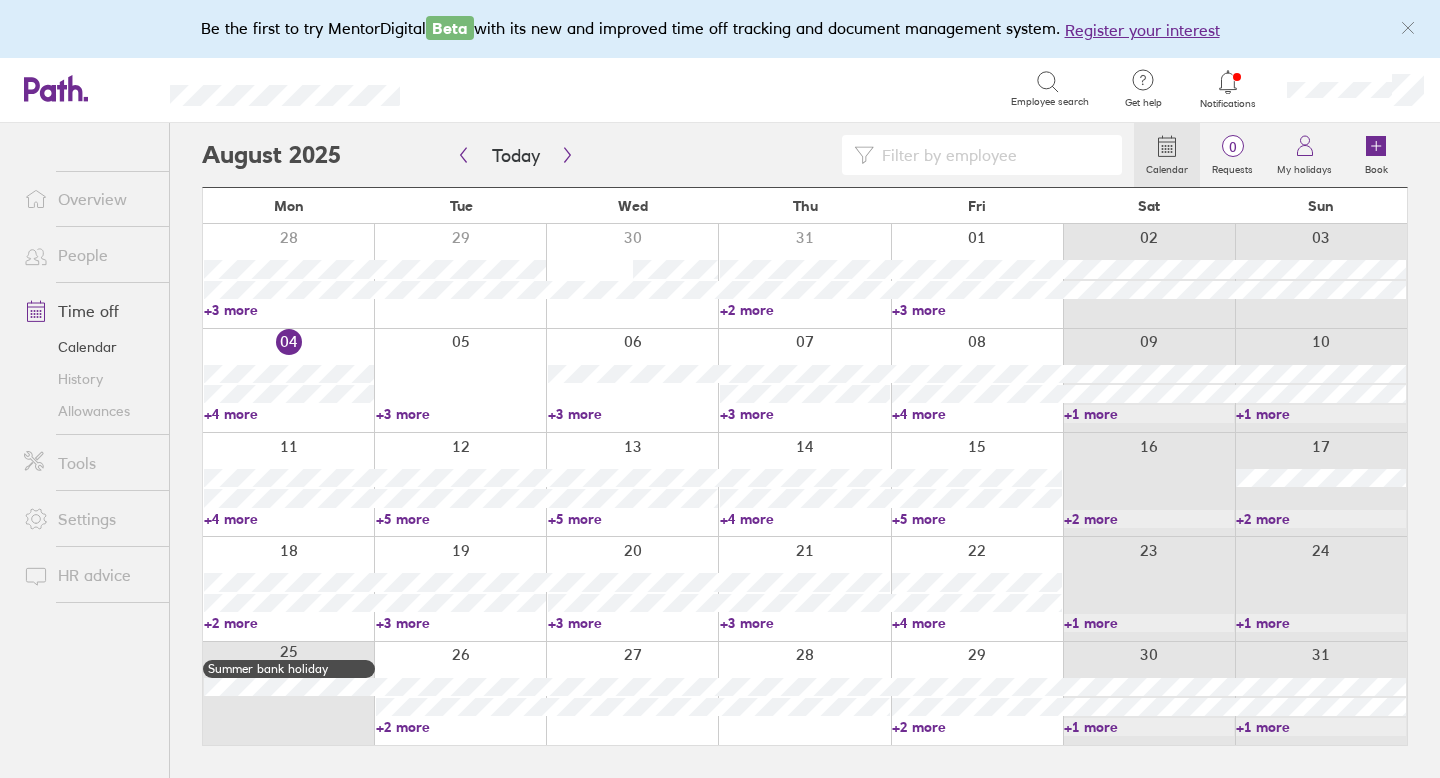 click on "Allowances" at bounding box center (88, 411) 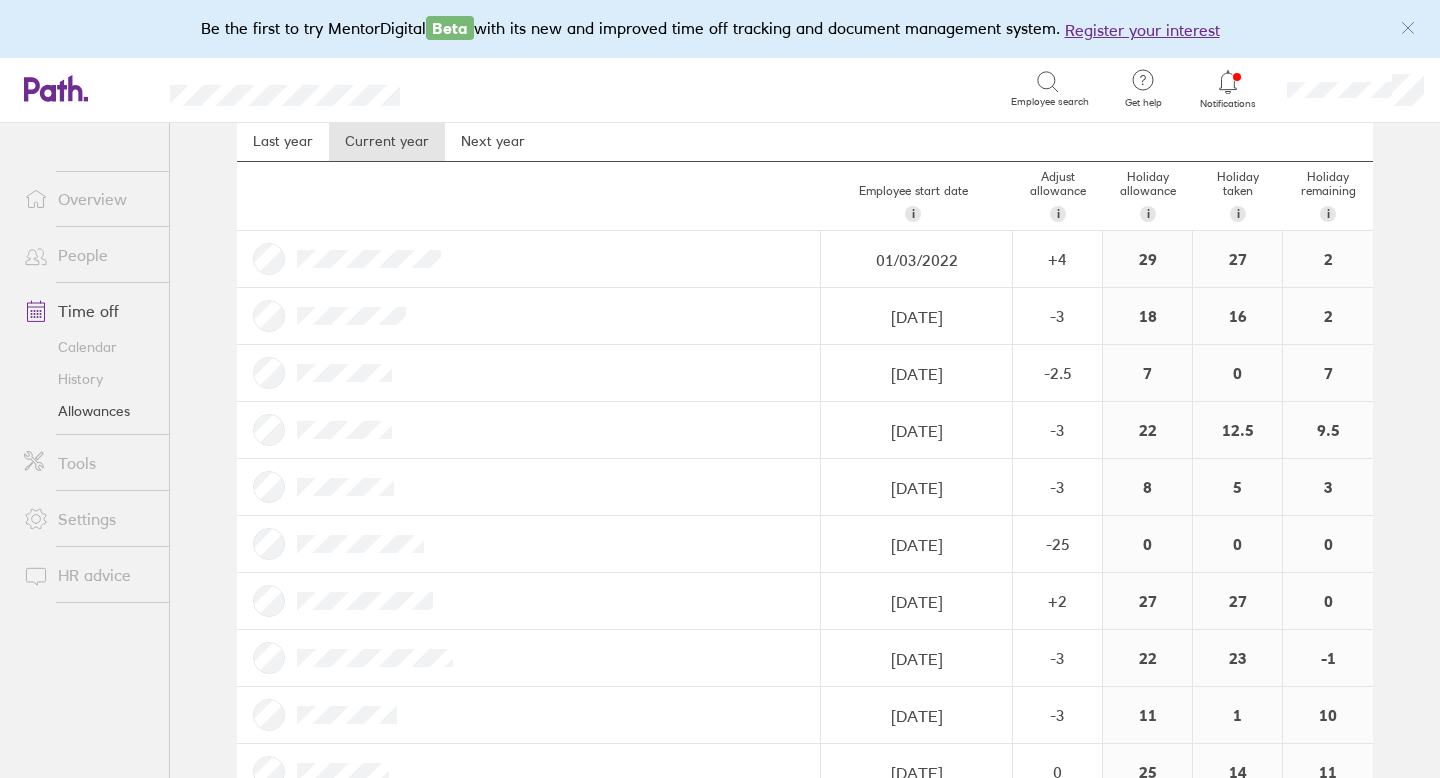 scroll, scrollTop: 0, scrollLeft: 0, axis: both 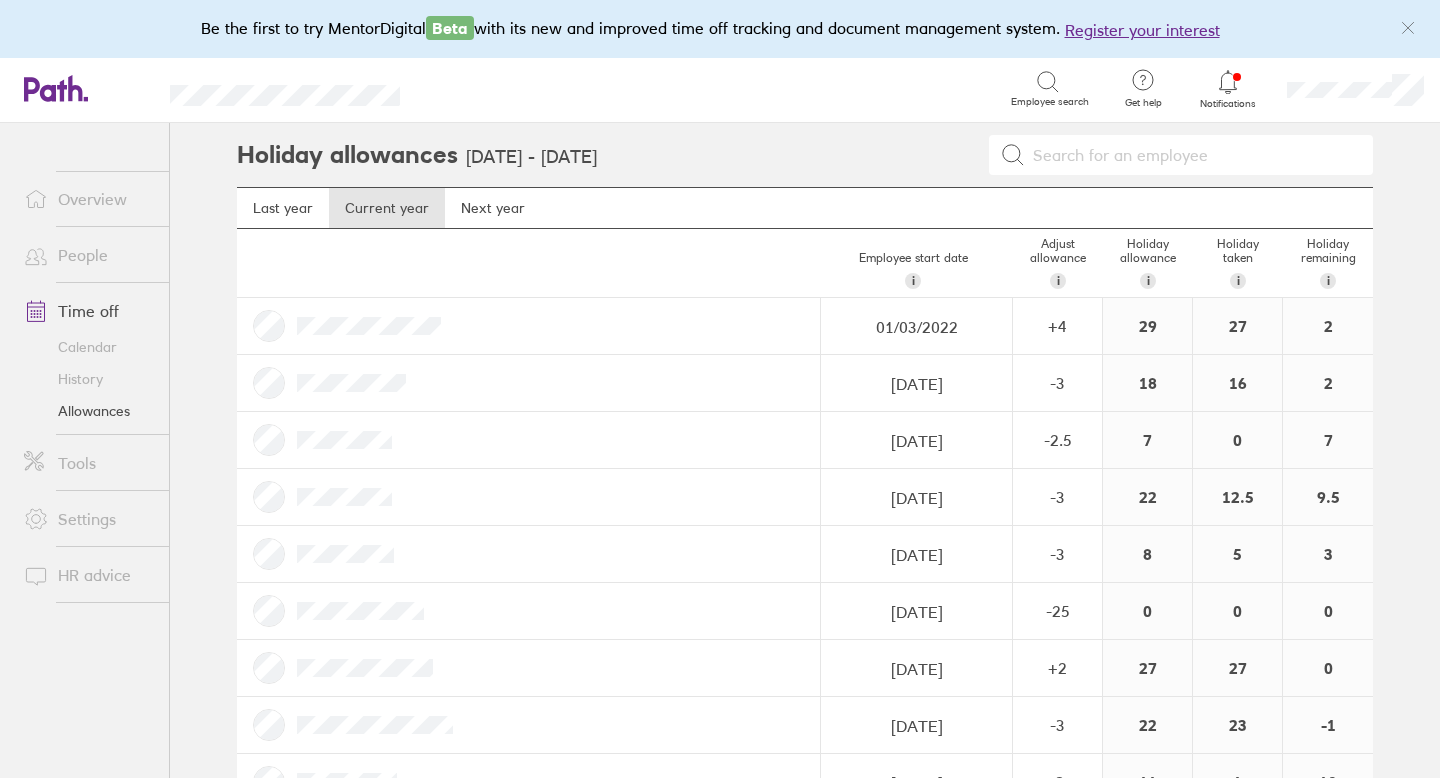 click 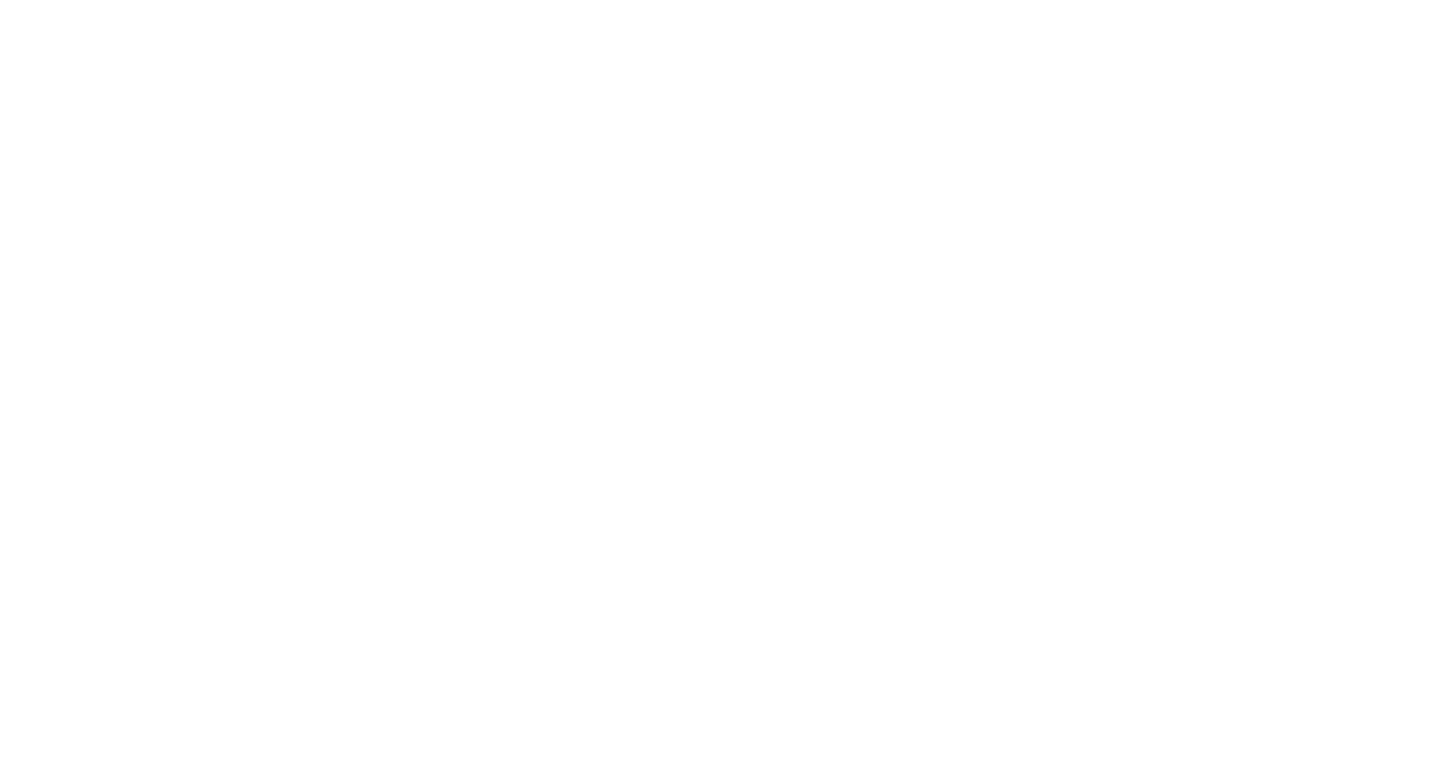 scroll, scrollTop: 0, scrollLeft: 0, axis: both 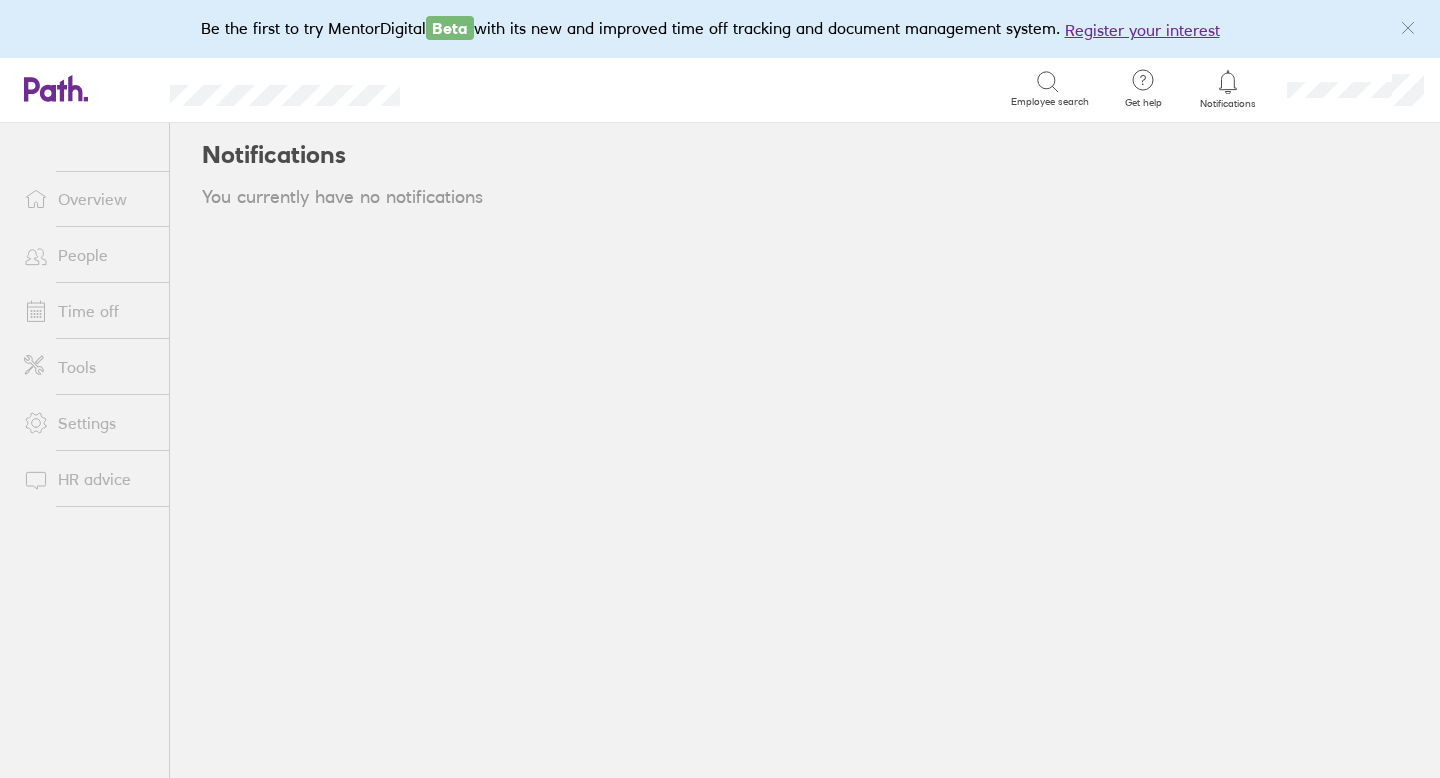 click 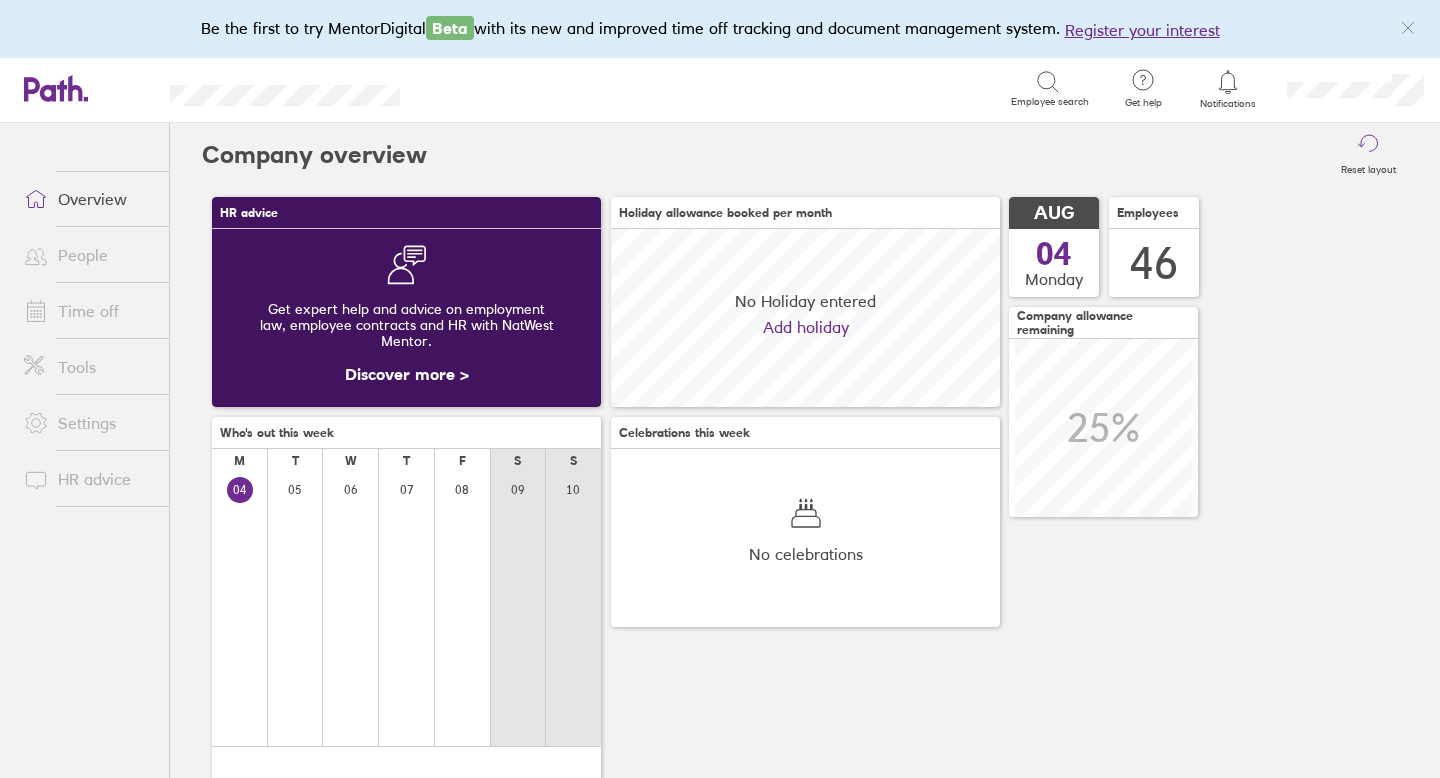 scroll, scrollTop: 999822, scrollLeft: 999822, axis: both 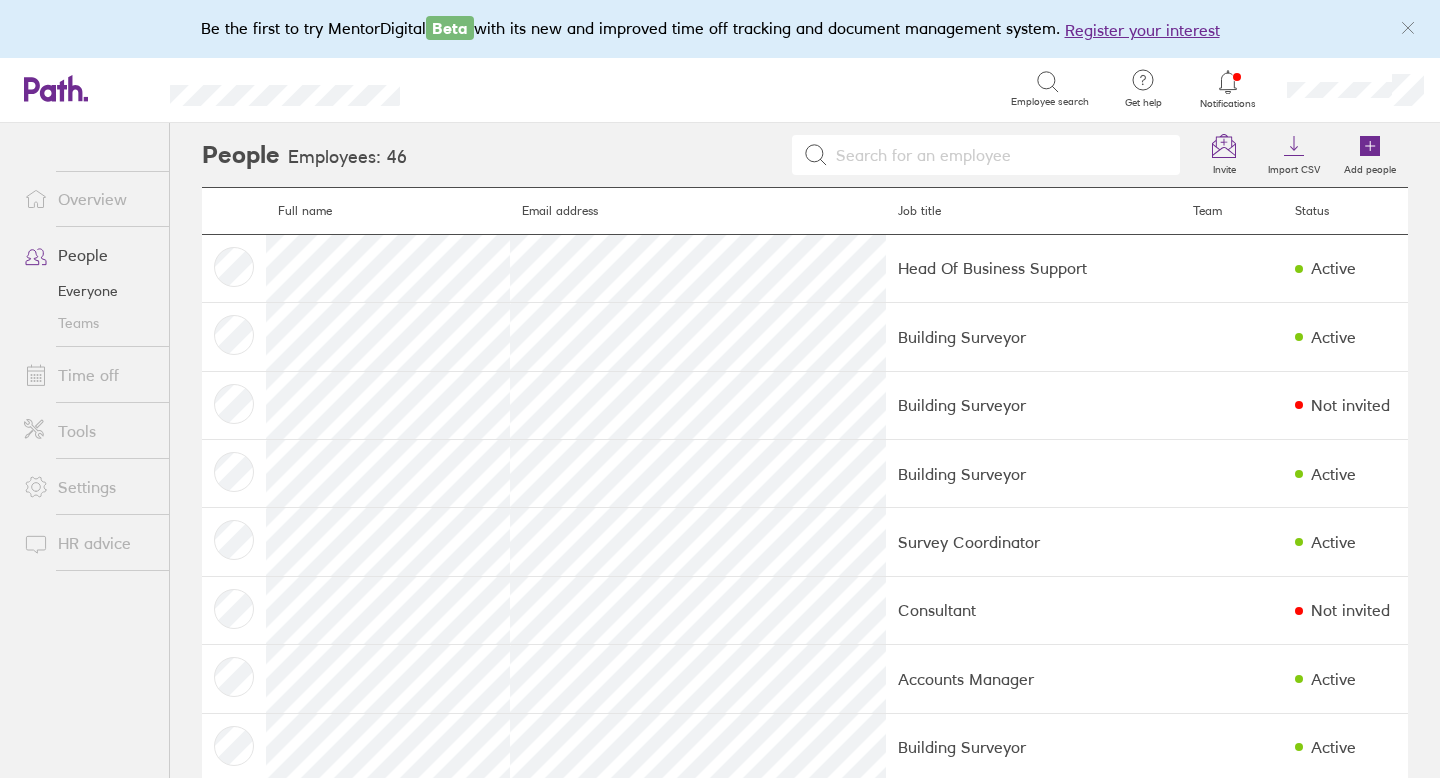 click on "Time off" at bounding box center (88, 375) 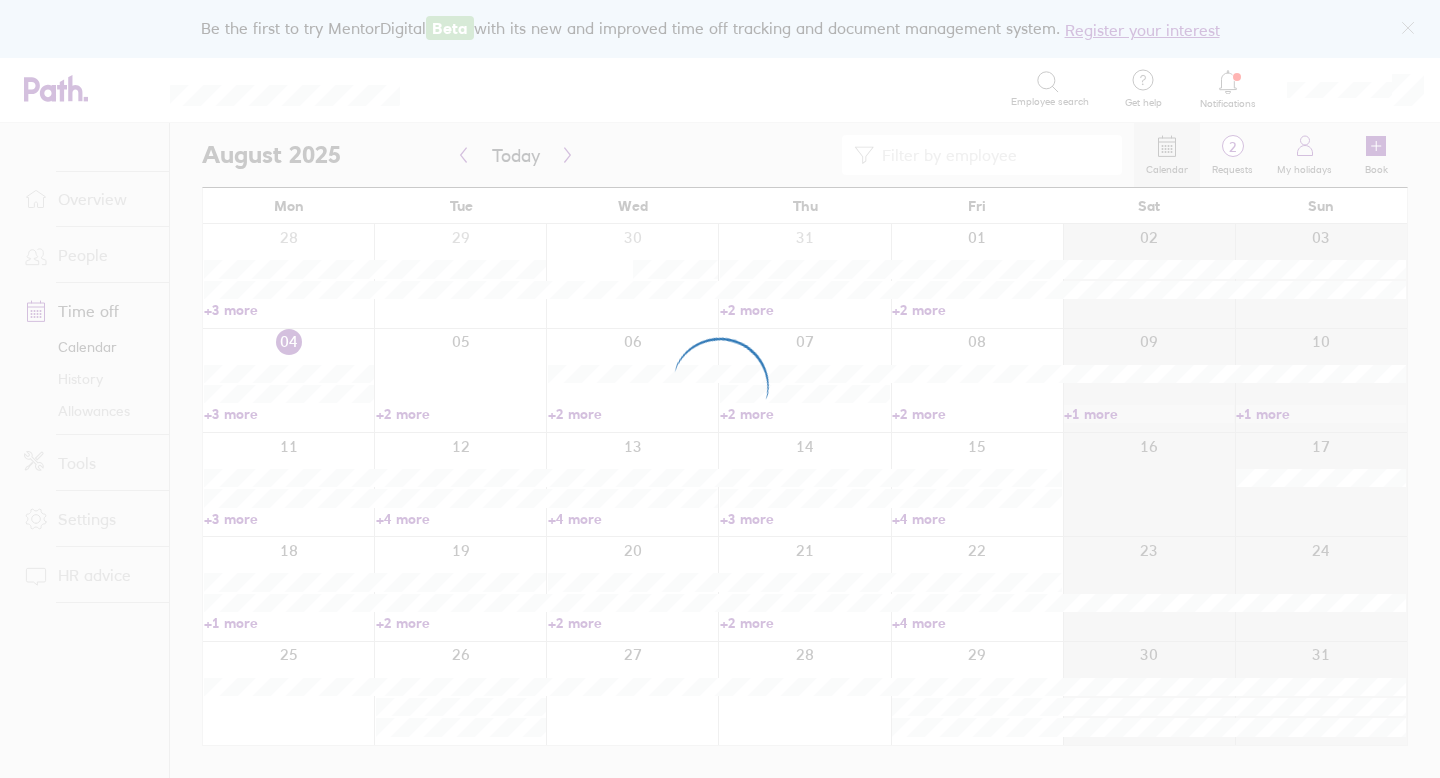 click at bounding box center (720, 389) 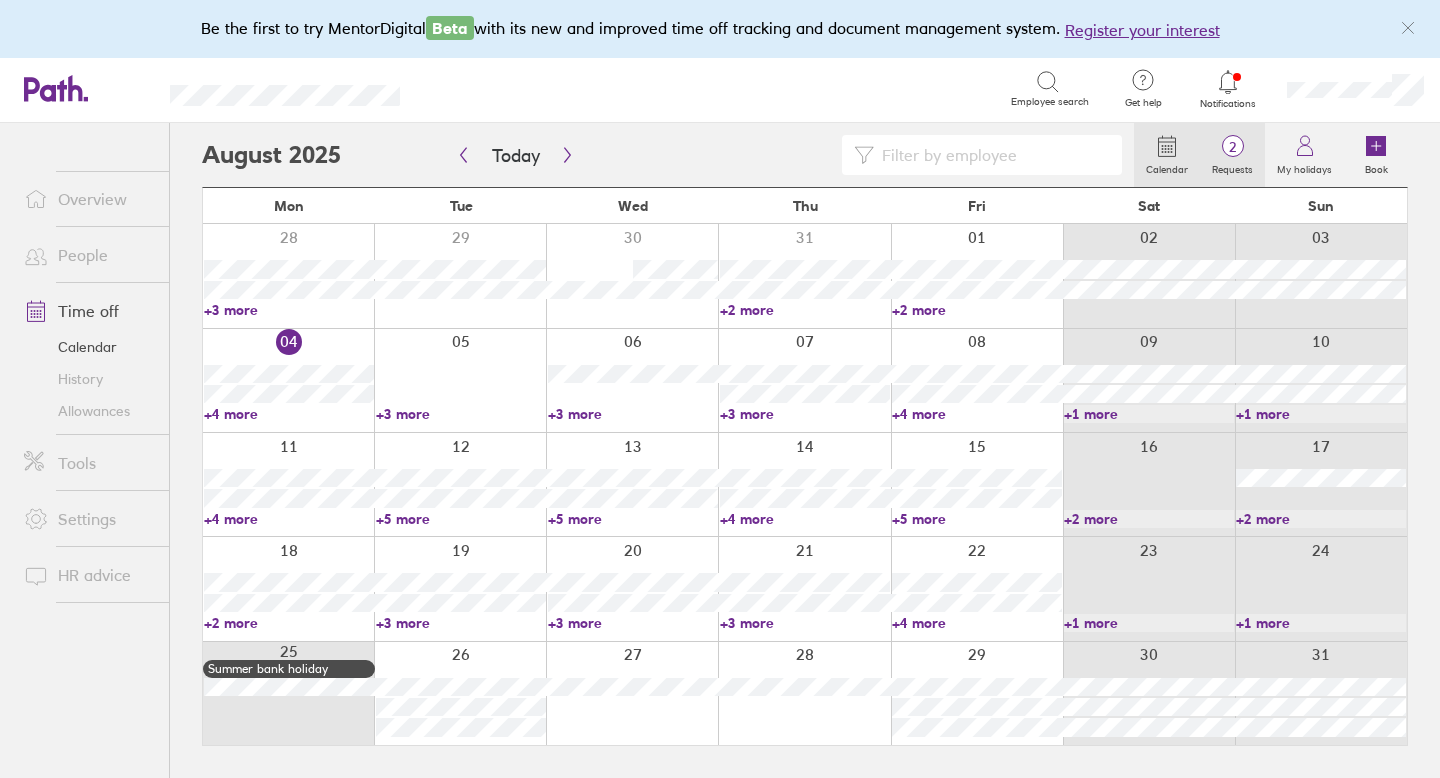 click on "2" at bounding box center (1232, 147) 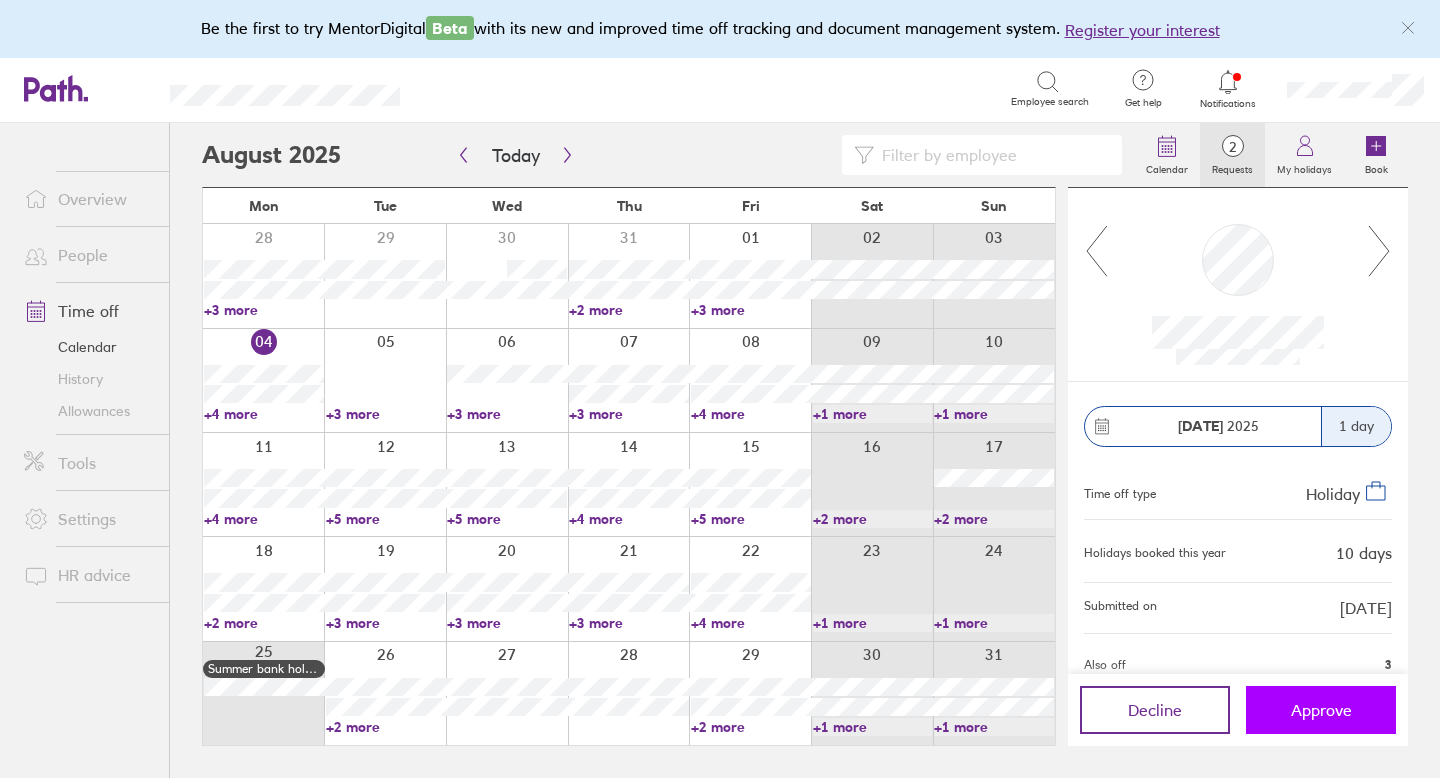 click on "Approve" at bounding box center (1321, 710) 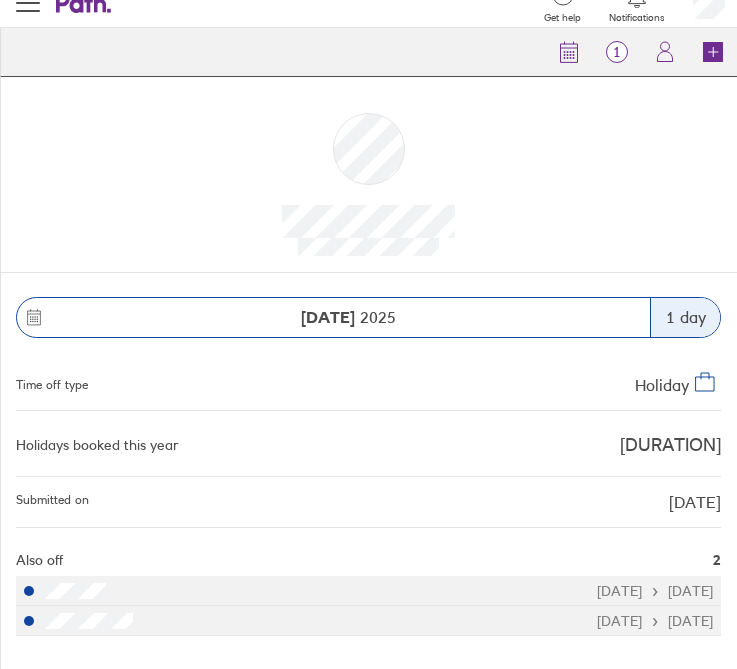 scroll, scrollTop: 205, scrollLeft: 0, axis: vertical 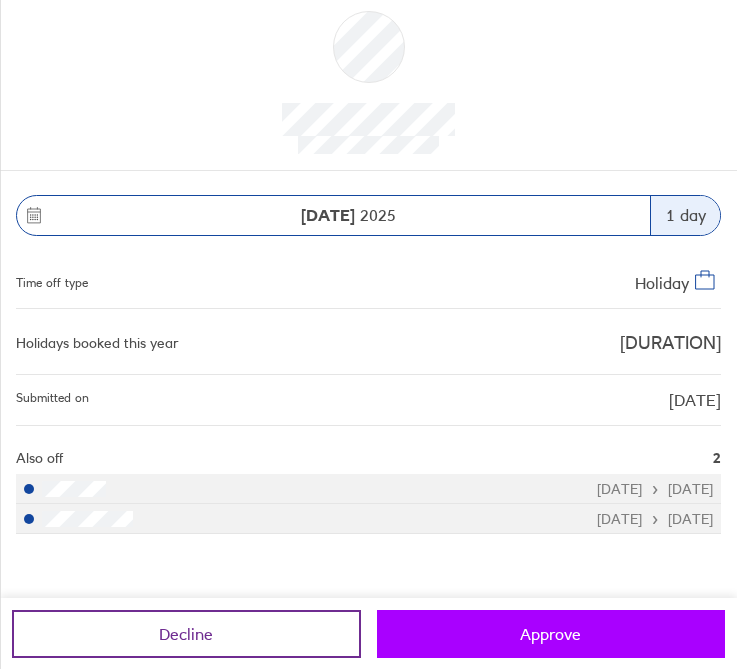 click on "Approve" at bounding box center [551, 634] 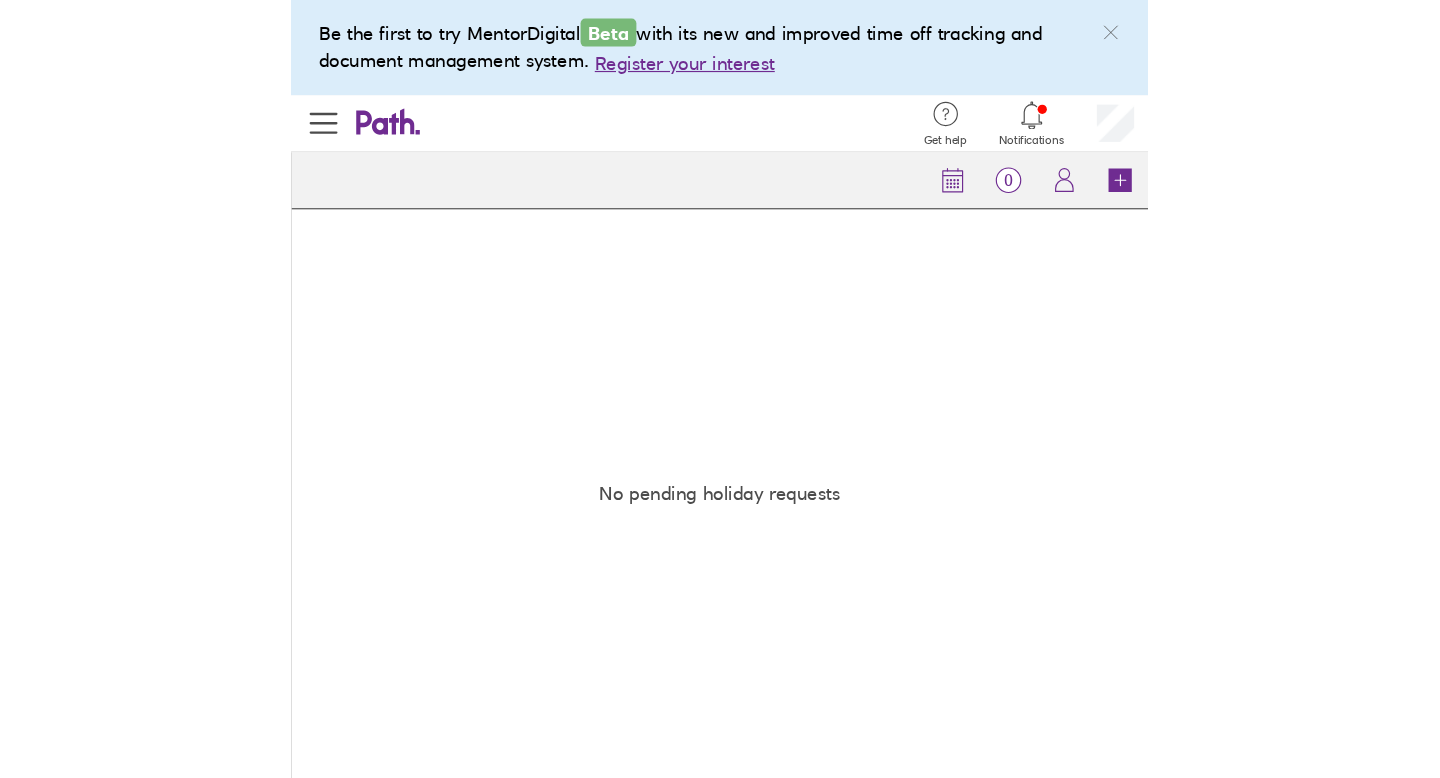 scroll, scrollTop: 0, scrollLeft: 0, axis: both 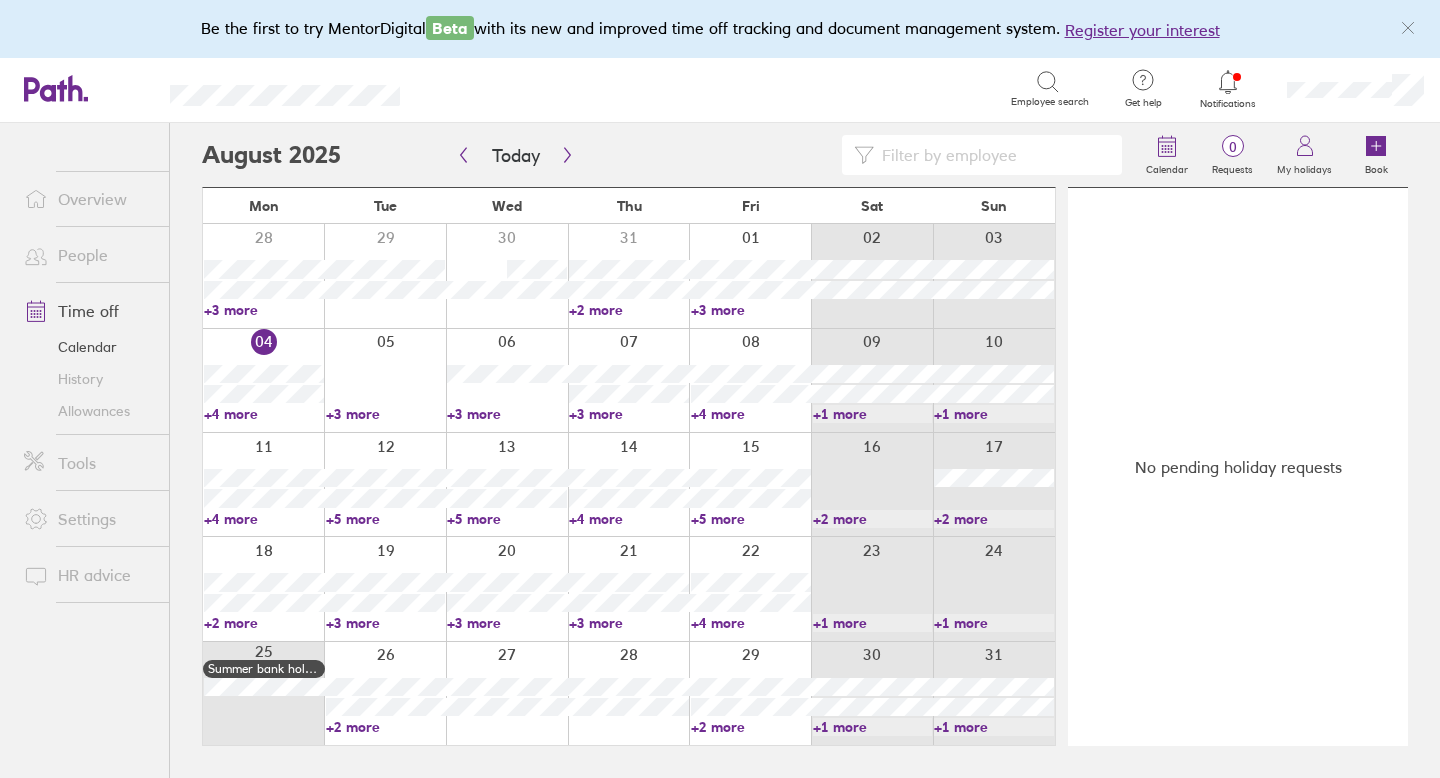 click on "Time off" at bounding box center (88, 311) 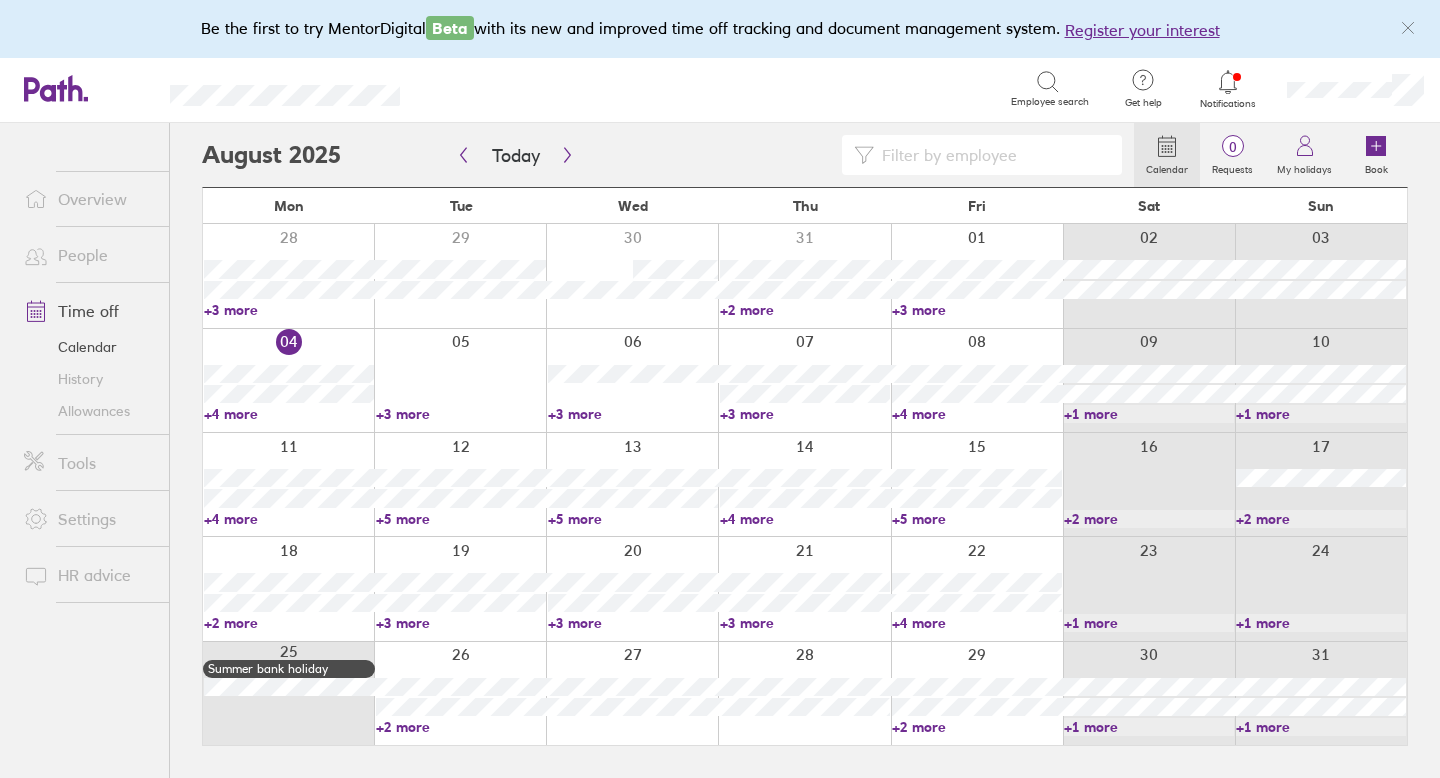 click on "Allowances" at bounding box center (88, 411) 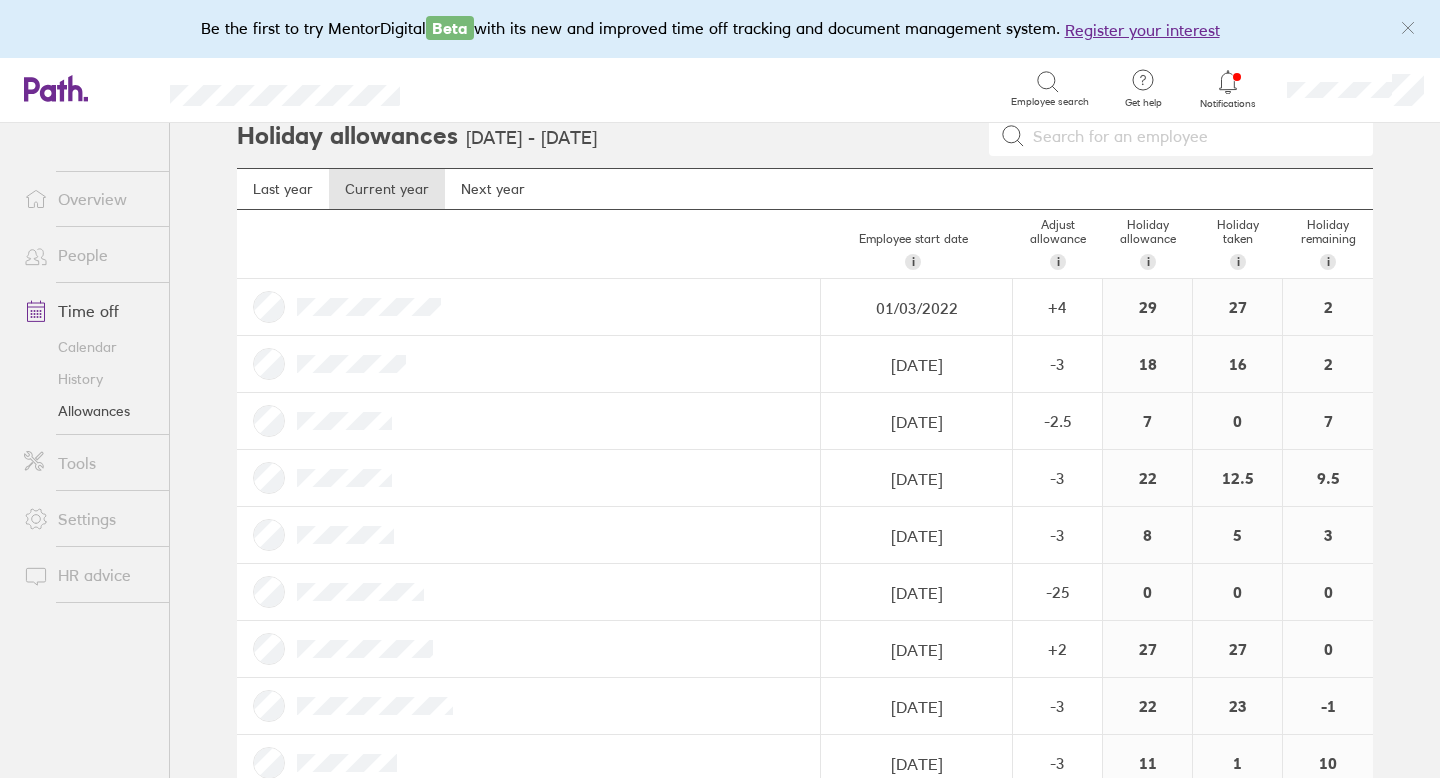 scroll, scrollTop: 0, scrollLeft: 0, axis: both 